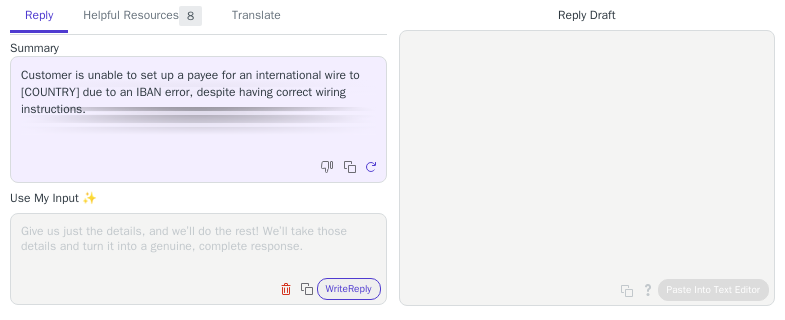 scroll, scrollTop: 0, scrollLeft: 0, axis: both 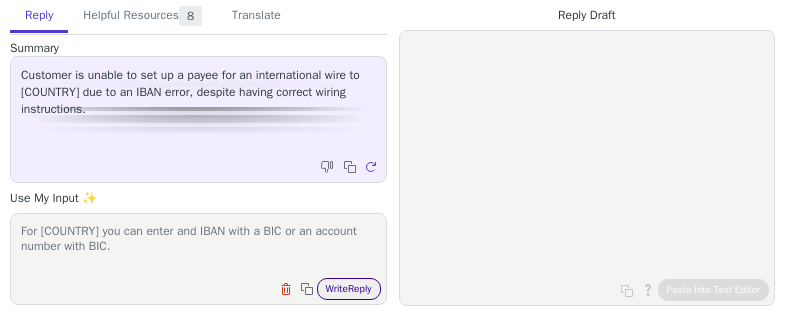 type on "For Saint Lucia you can enter and IBAN with a BIC or an account number with BIC." 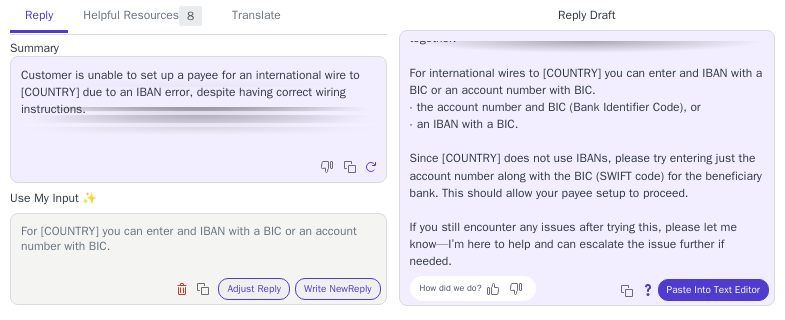 scroll, scrollTop: 79, scrollLeft: 0, axis: vertical 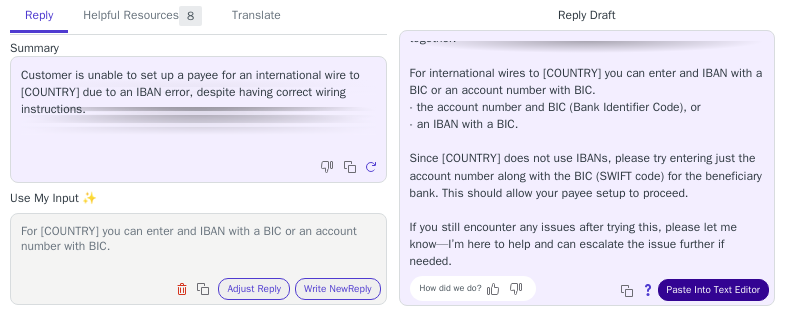 click on "Paste Into Text Editor" at bounding box center [713, 290] 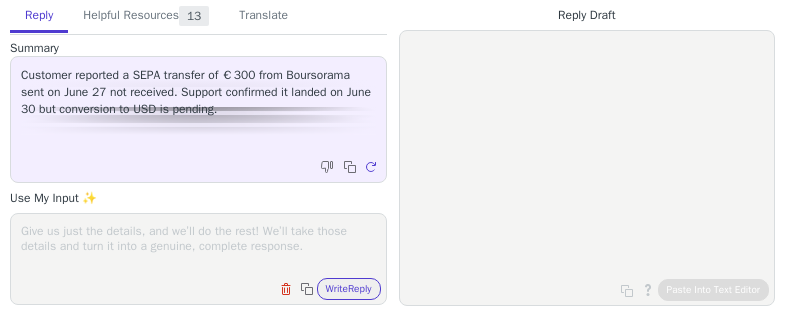 scroll, scrollTop: 0, scrollLeft: 0, axis: both 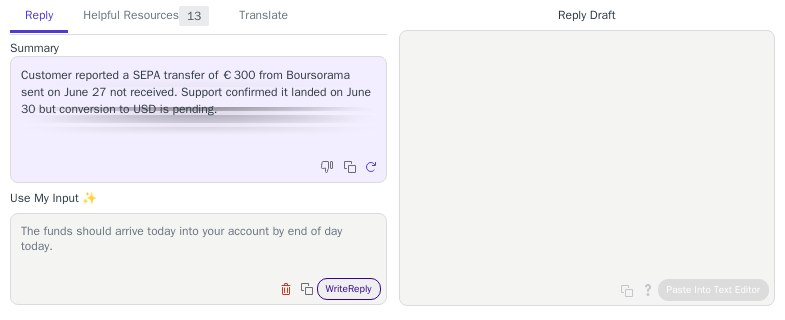 type on "The funds should arrive today into your account by end of day today." 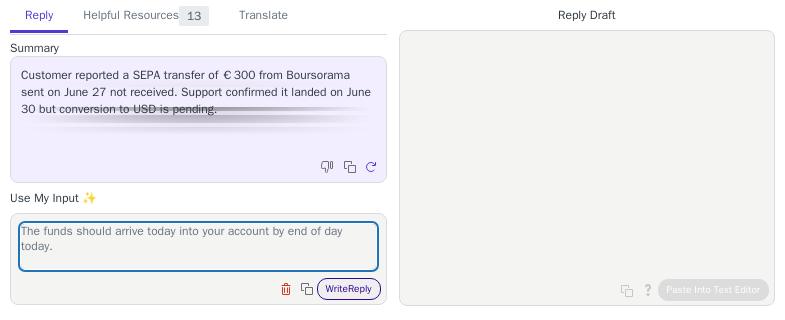 click on "Write  Reply" at bounding box center (349, 289) 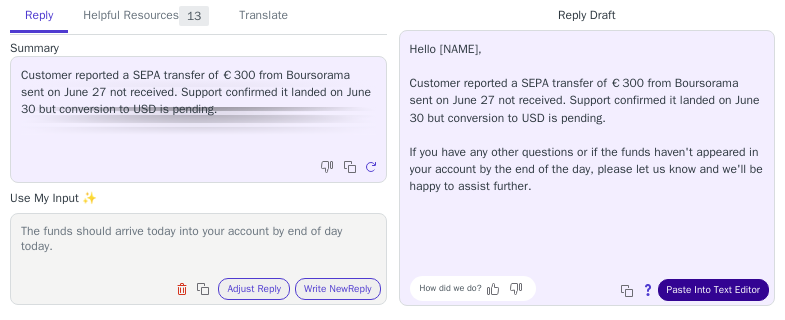 click on "Paste Into Text Editor" at bounding box center [713, 290] 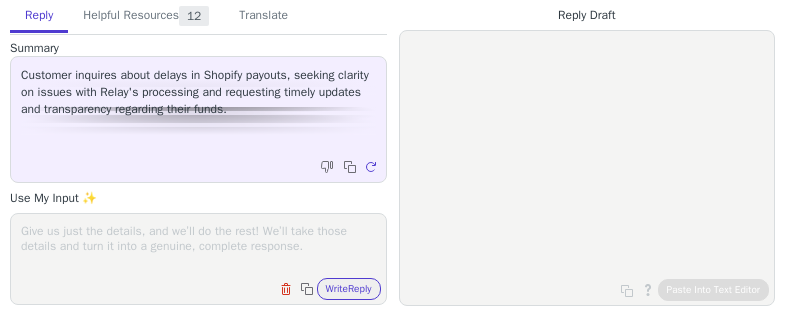 scroll, scrollTop: 0, scrollLeft: 0, axis: both 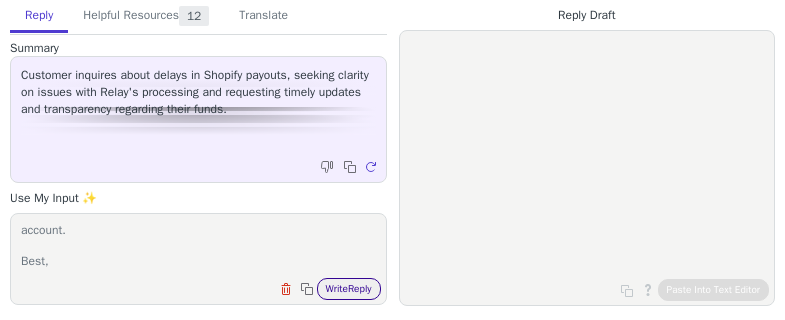 type on "Hi [NAME],
Thank you so much for your patience here. It looks like our wire provider have converted the payments to USD, and the funds should be deposited into your account by end-of-day today. We apologize for the hold up, and want to reassure you that we are taking your requests seriously. I'll continue to monitor the account, and send you confirmation once the funds have settled into your account.
Best," 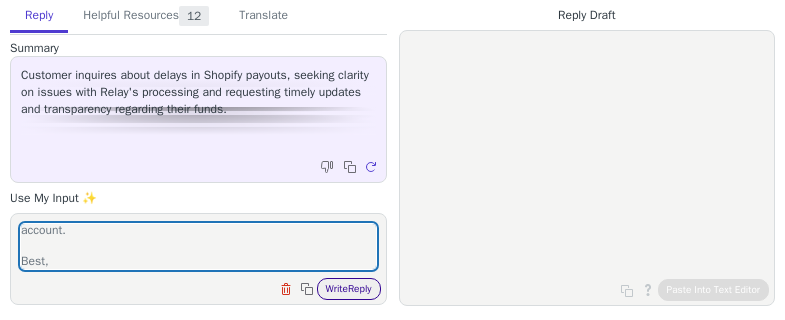 click on "Write  Reply" at bounding box center [349, 289] 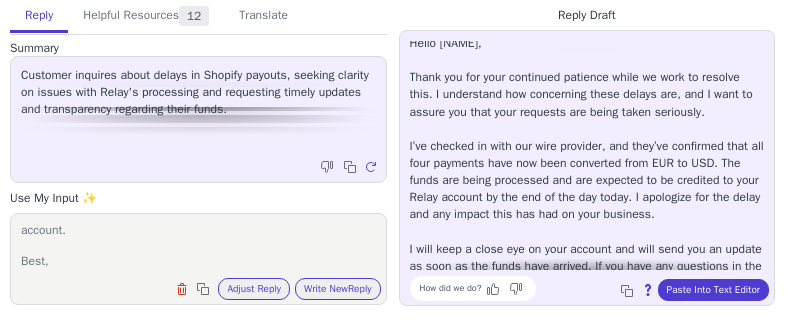 scroll, scrollTop: 0, scrollLeft: 0, axis: both 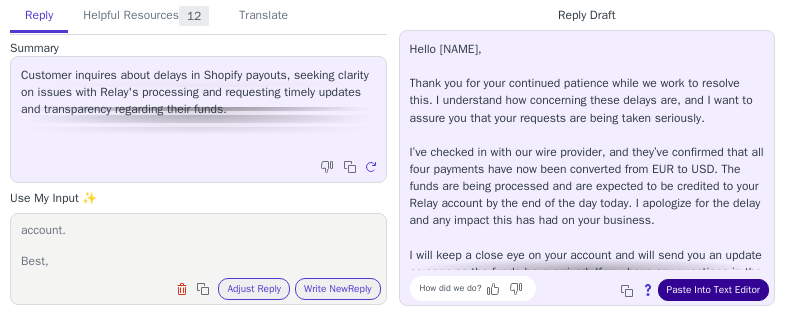 click on "Paste Into Text Editor" at bounding box center (713, 290) 